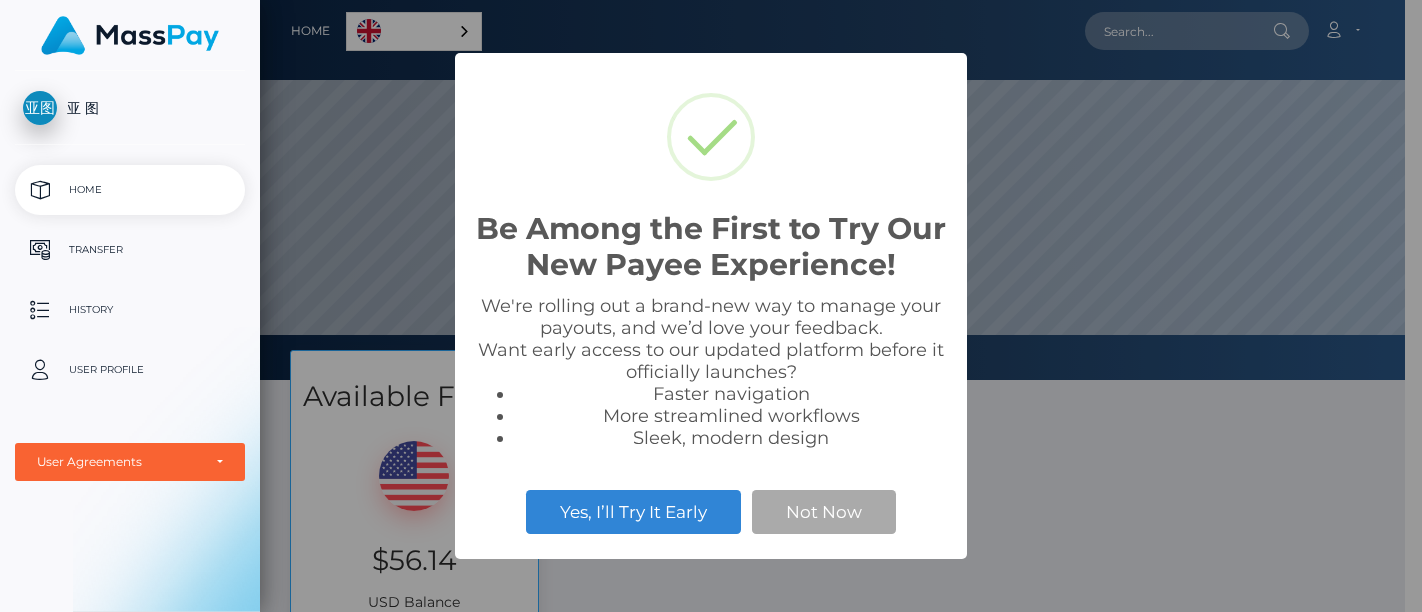 scroll, scrollTop: 0, scrollLeft: 0, axis: both 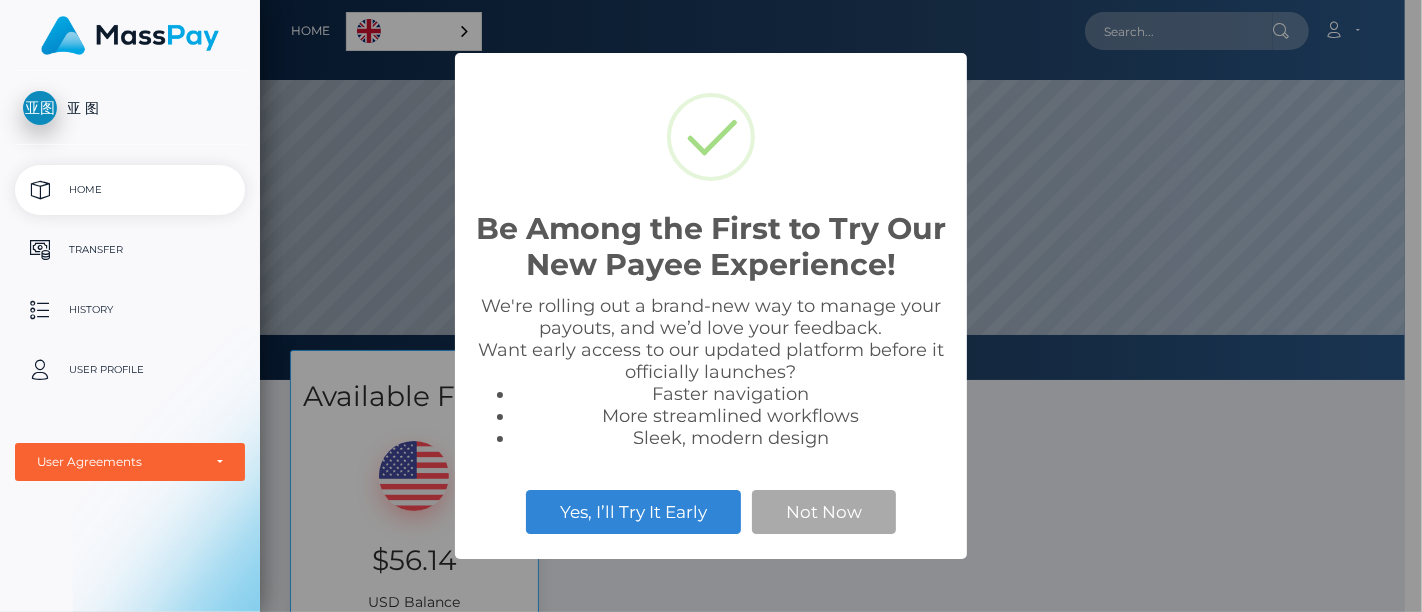 click on "Be Among the First to Try Our New Payee Experience! × We're rolling out a brand-new way to manage your payouts, and we’d love your feedback. Want early access to our updated platform before it officially launches? Faster navigation More streamlined workflows Sleek, modern design Yes, I’ll Try It Early Not Now" at bounding box center (711, 306) 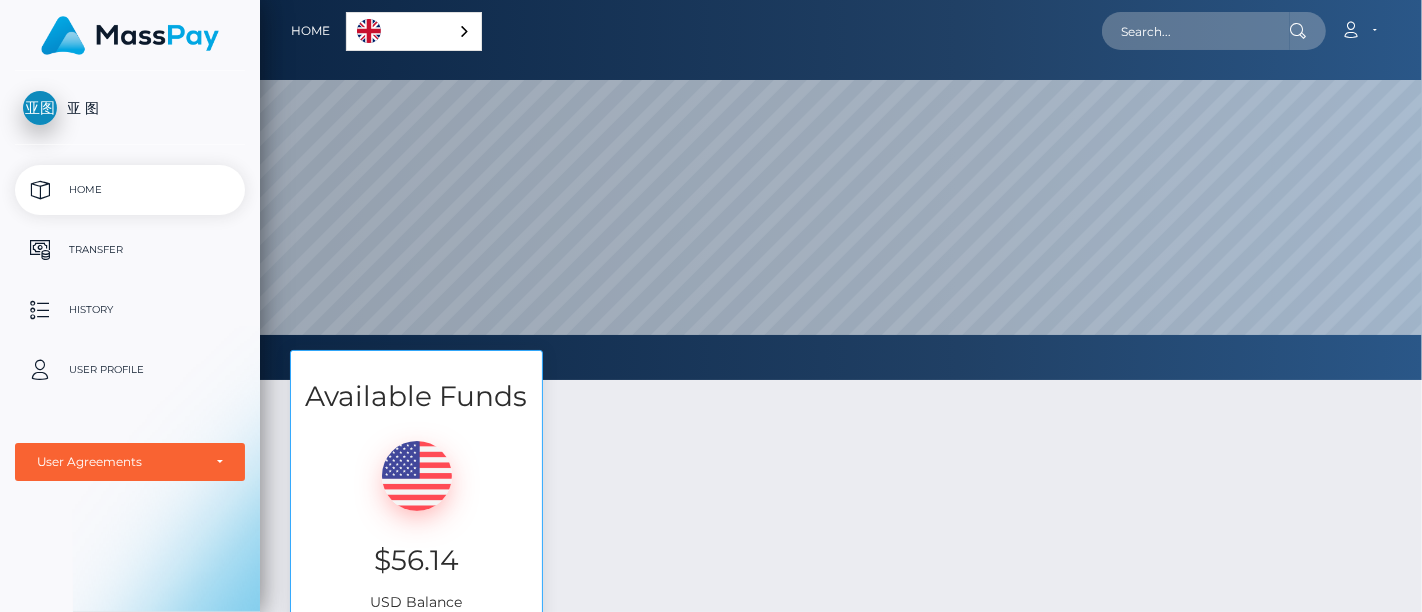 scroll, scrollTop: 999620, scrollLeft: 998837, axis: both 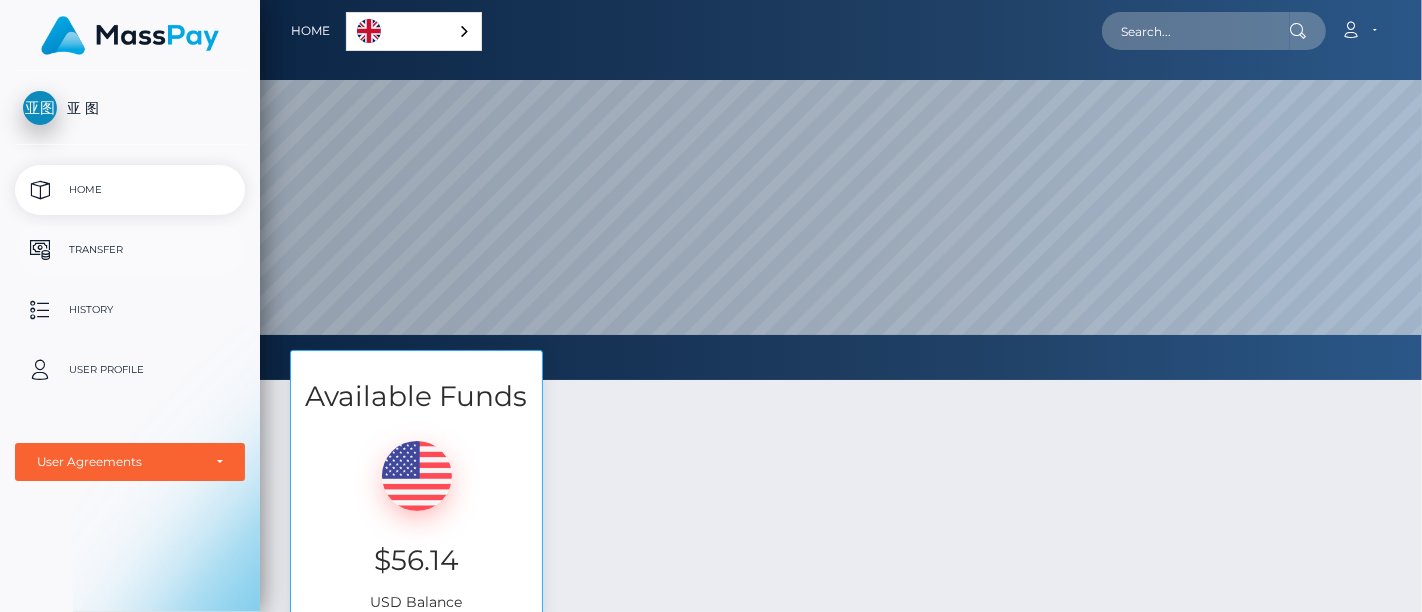 click on "Transfer" at bounding box center [130, 250] 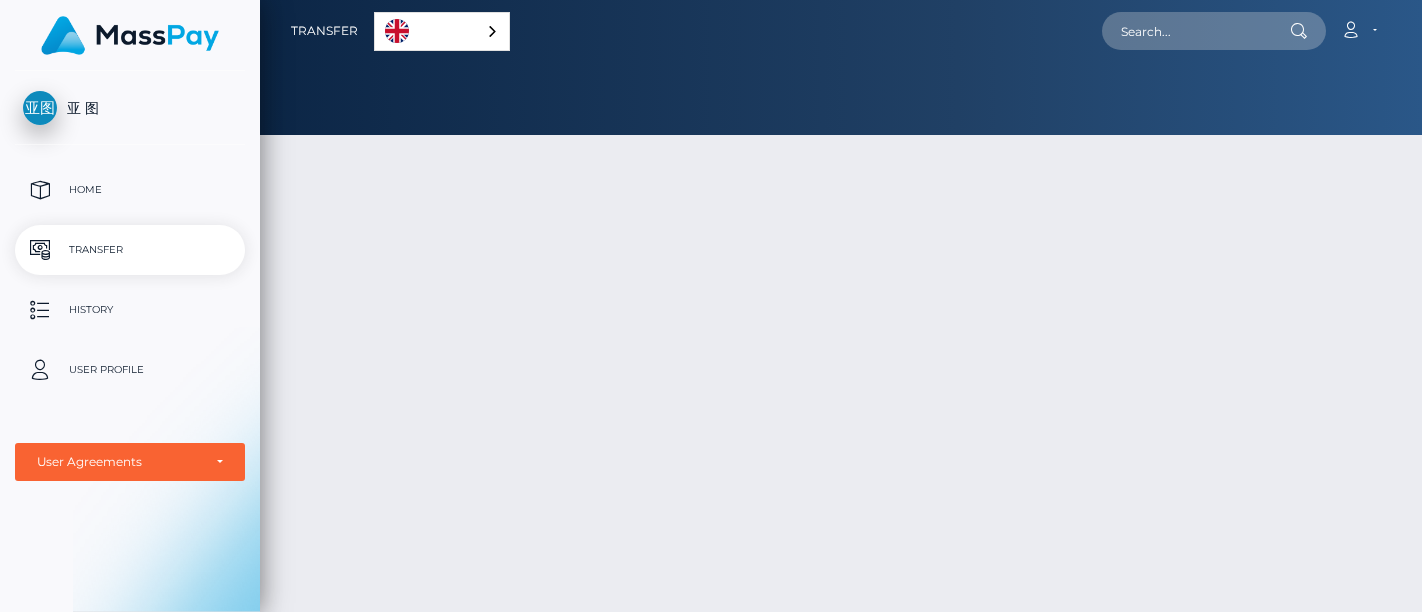 scroll, scrollTop: 0, scrollLeft: 0, axis: both 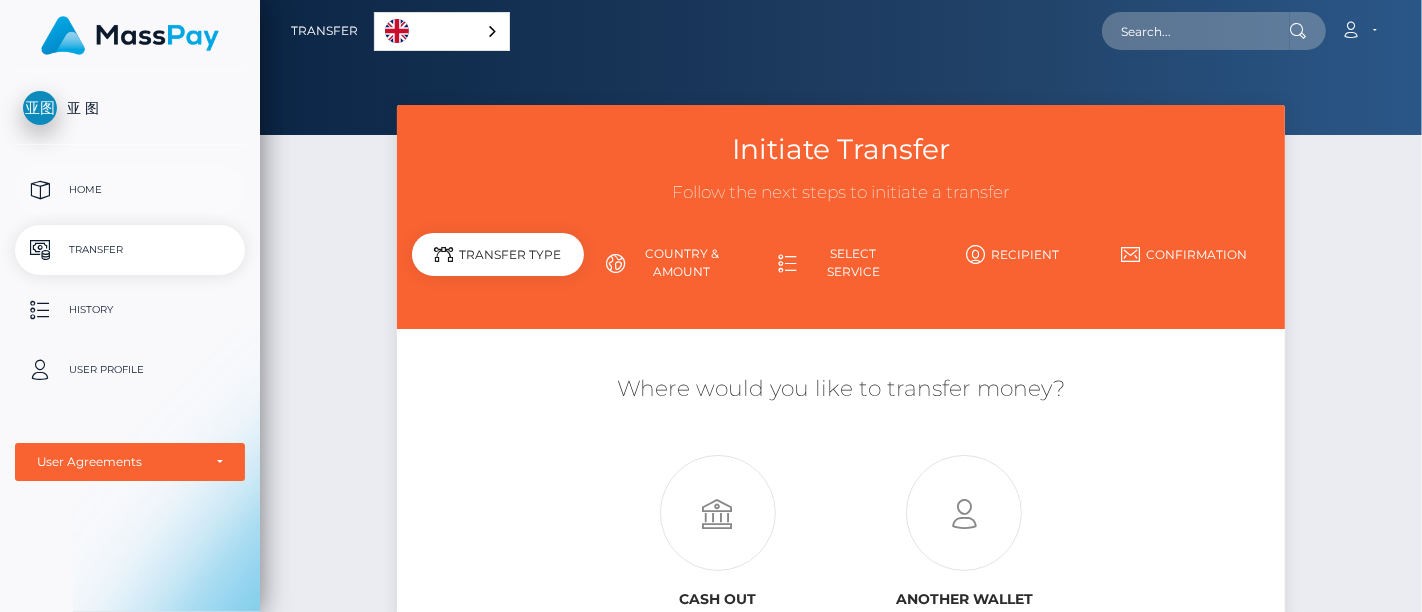 click on "Home" at bounding box center [130, 190] 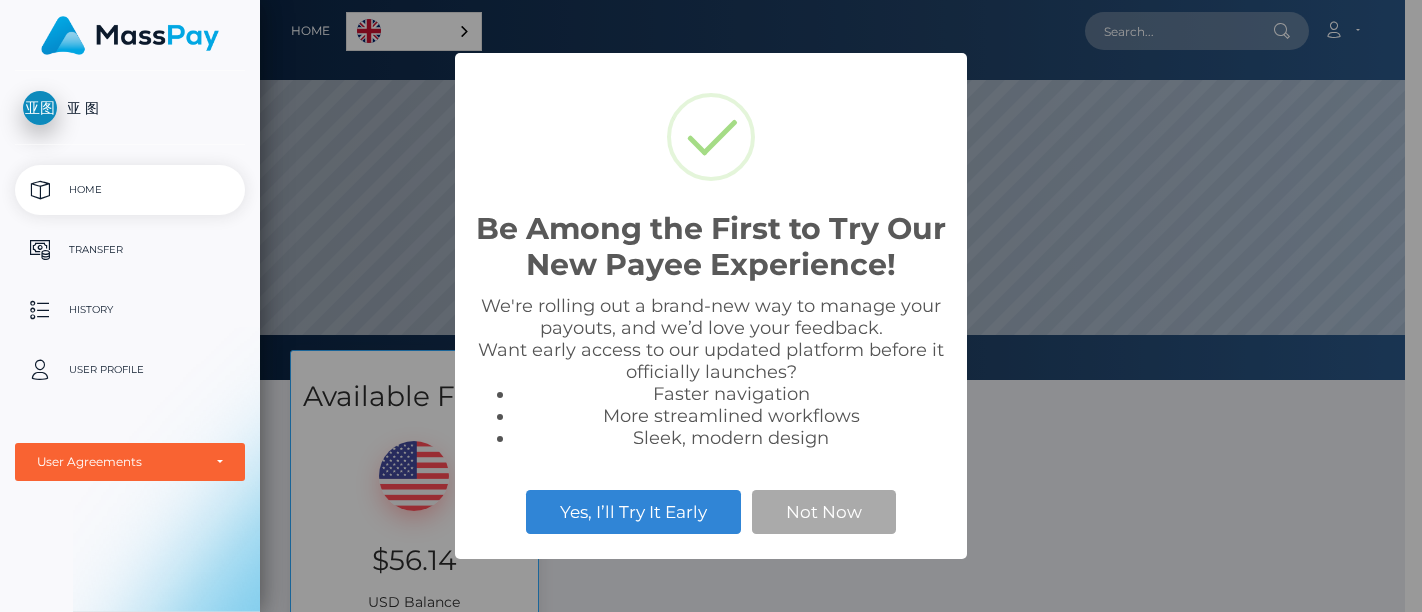 scroll, scrollTop: 0, scrollLeft: 0, axis: both 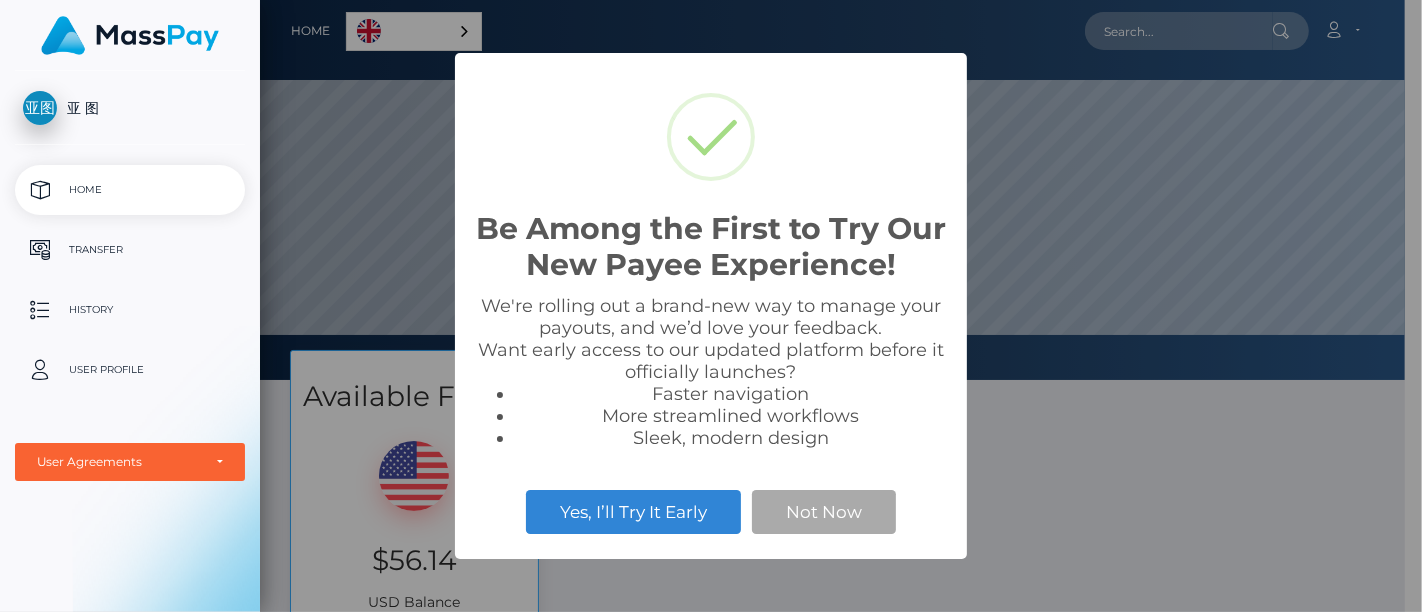 click on "Be Among the First to Try Our New Payee Experience! × We're rolling out a brand-new way to manage your payouts, and we’d love your feedback. Want early access to our updated platform before it officially launches? Faster navigation More streamlined workflows Sleek, modern design Yes, I’ll Try It Early Not Now" at bounding box center (711, 306) 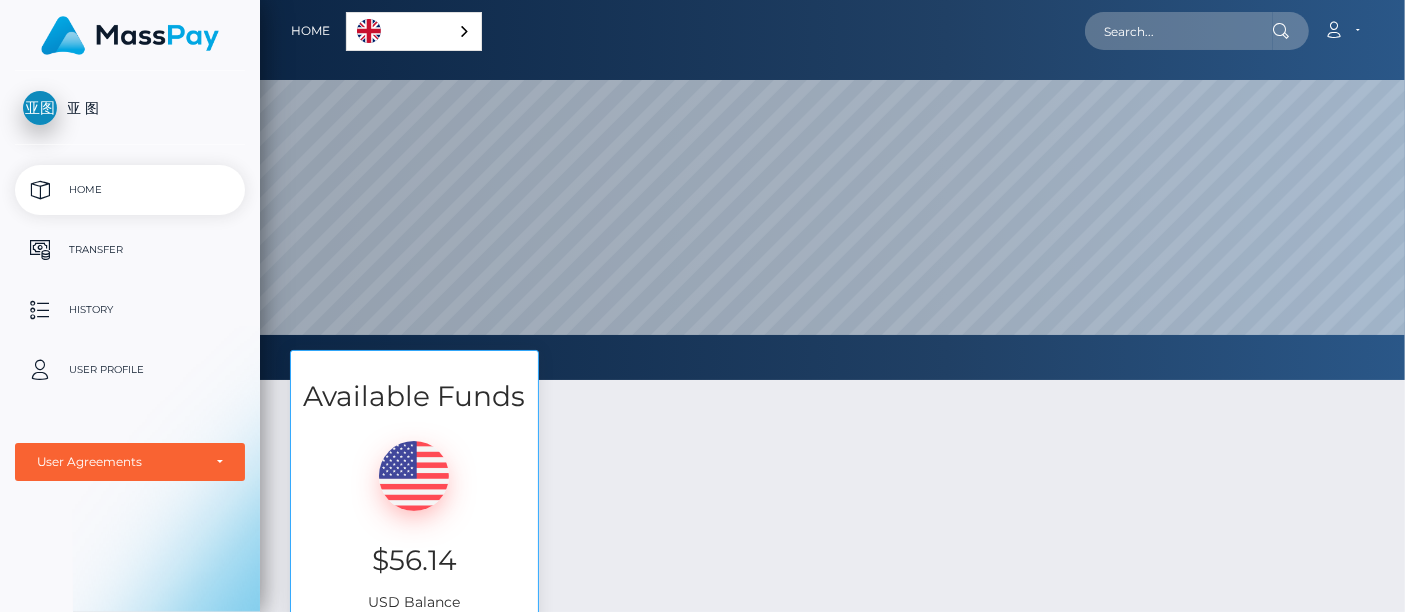 scroll, scrollTop: 999620, scrollLeft: 998837, axis: both 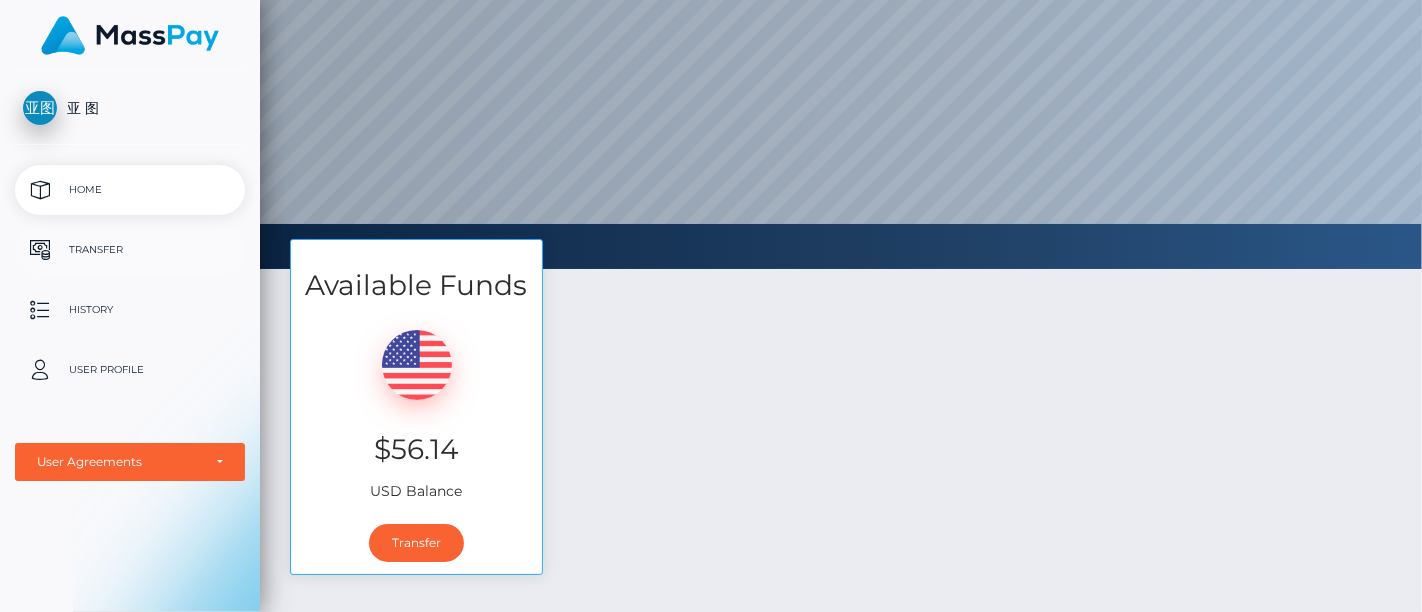 click on "Transfer" at bounding box center (130, 250) 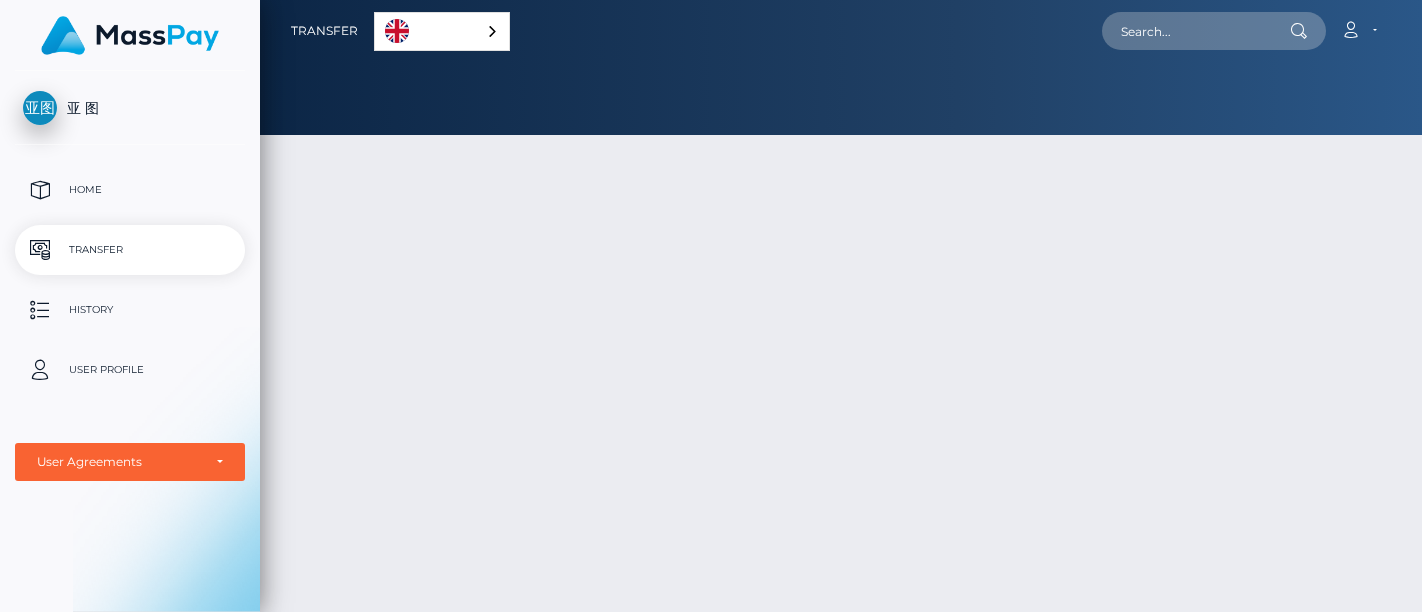 scroll, scrollTop: 0, scrollLeft: 0, axis: both 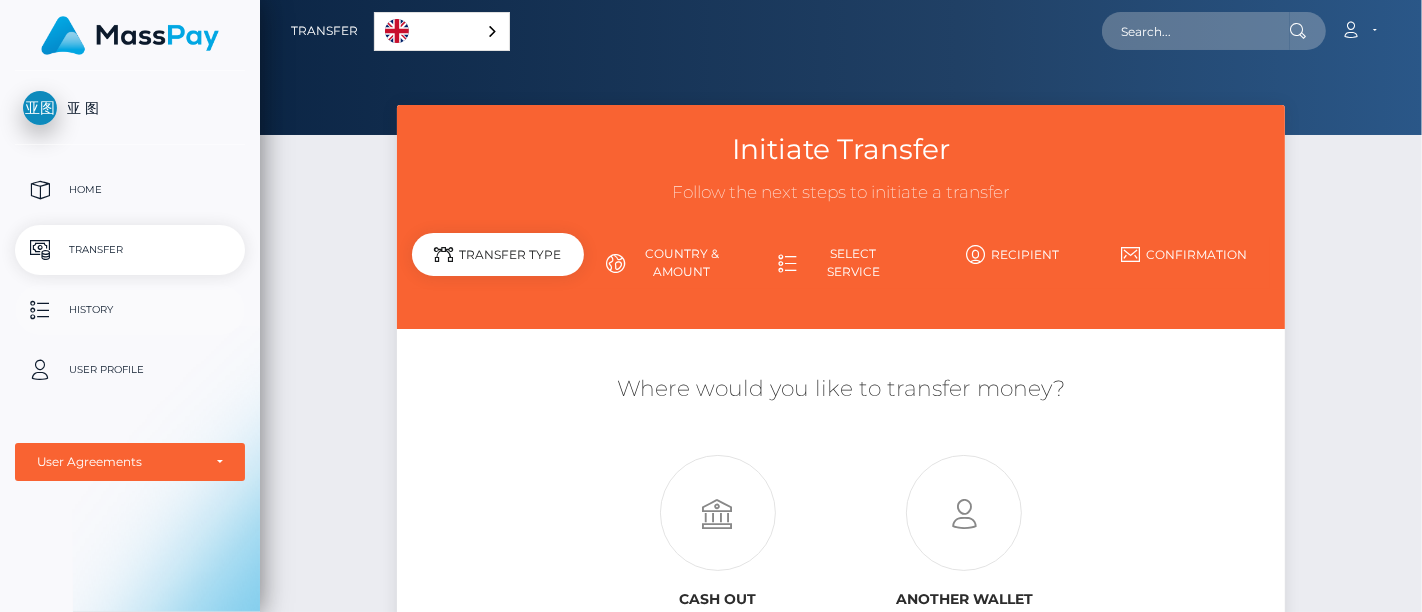 click on "History" at bounding box center (130, 310) 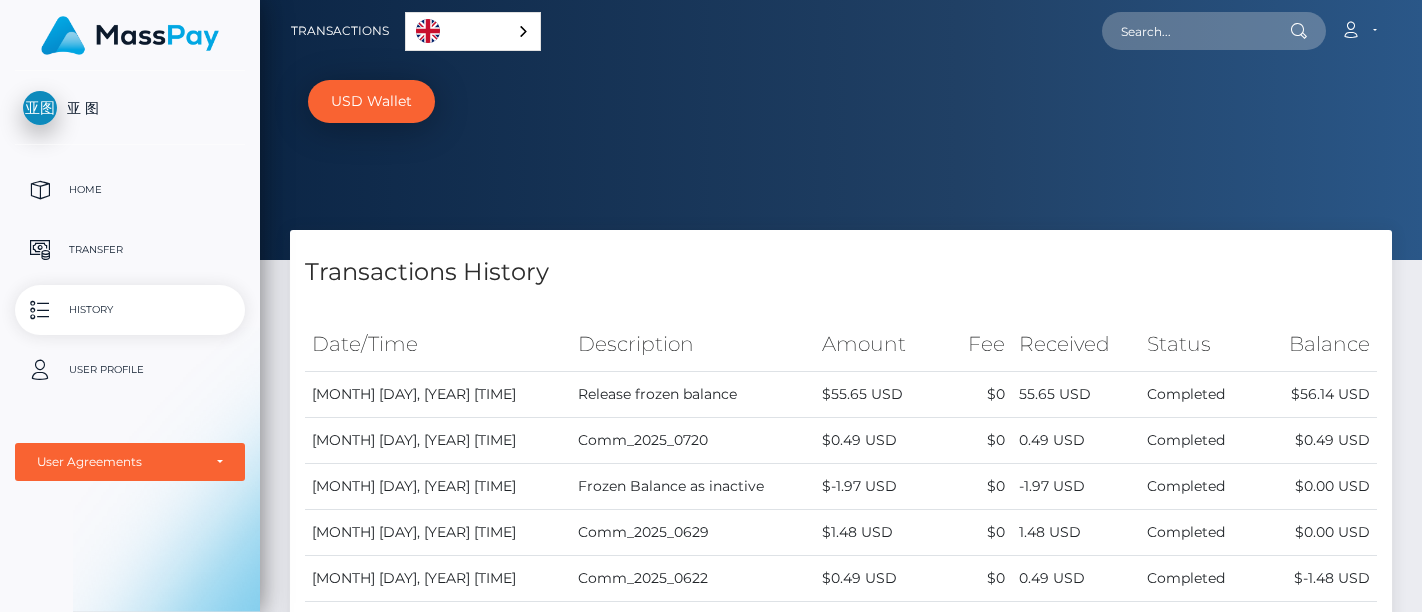 scroll, scrollTop: 0, scrollLeft: 0, axis: both 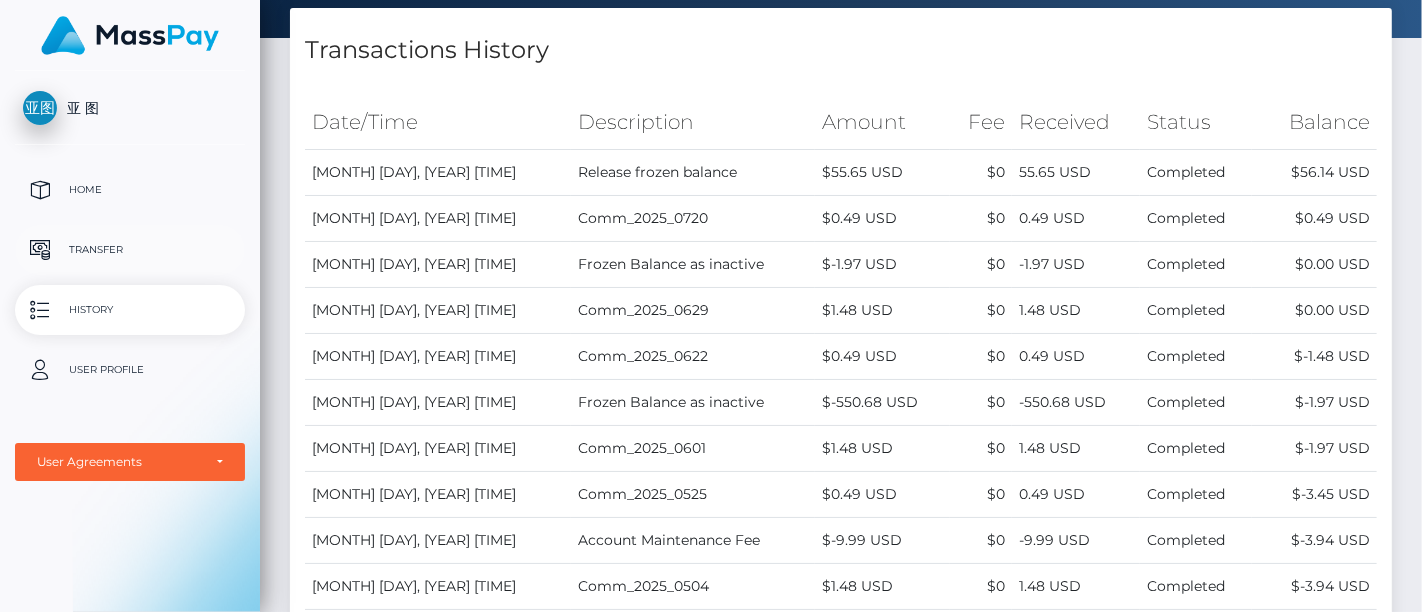 click on "Transfer" at bounding box center (130, 250) 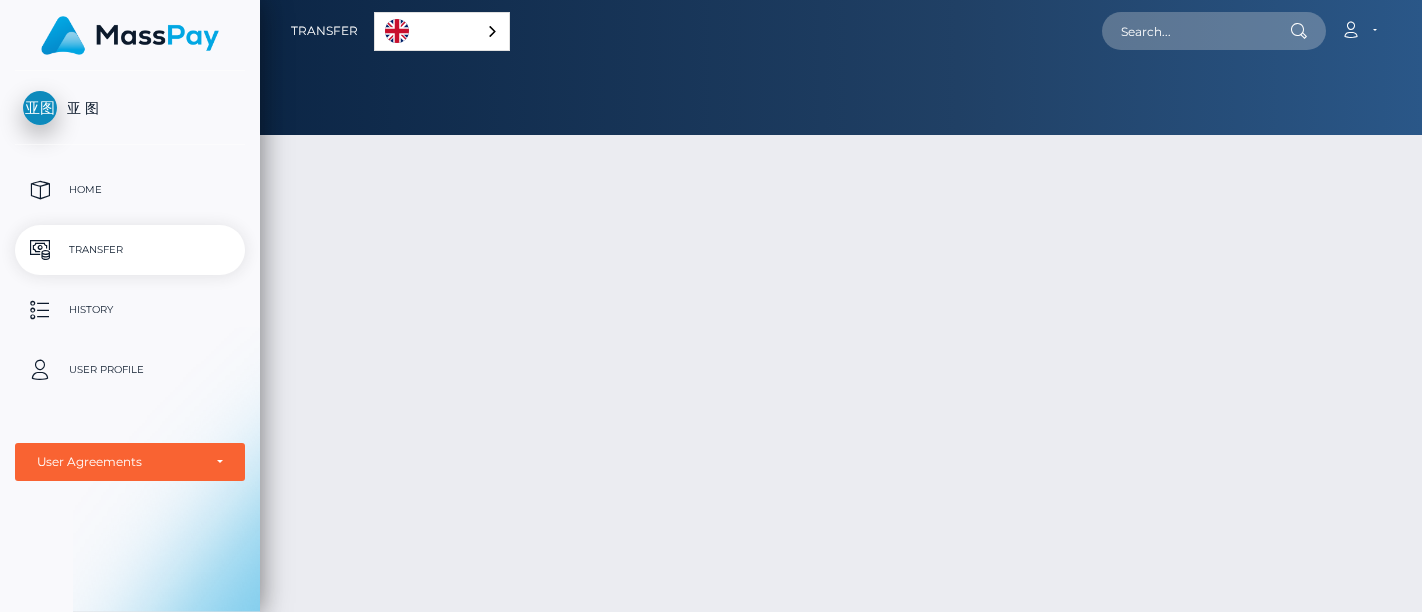 scroll, scrollTop: 0, scrollLeft: 0, axis: both 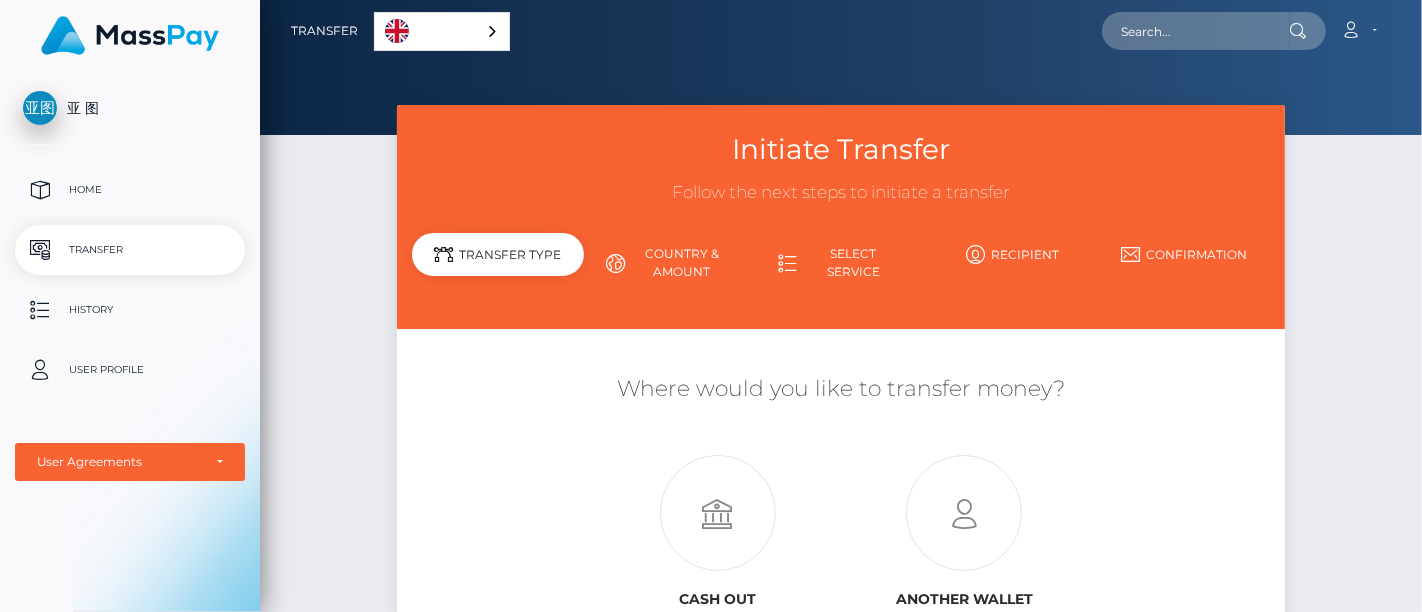 click on "History" at bounding box center [130, 310] 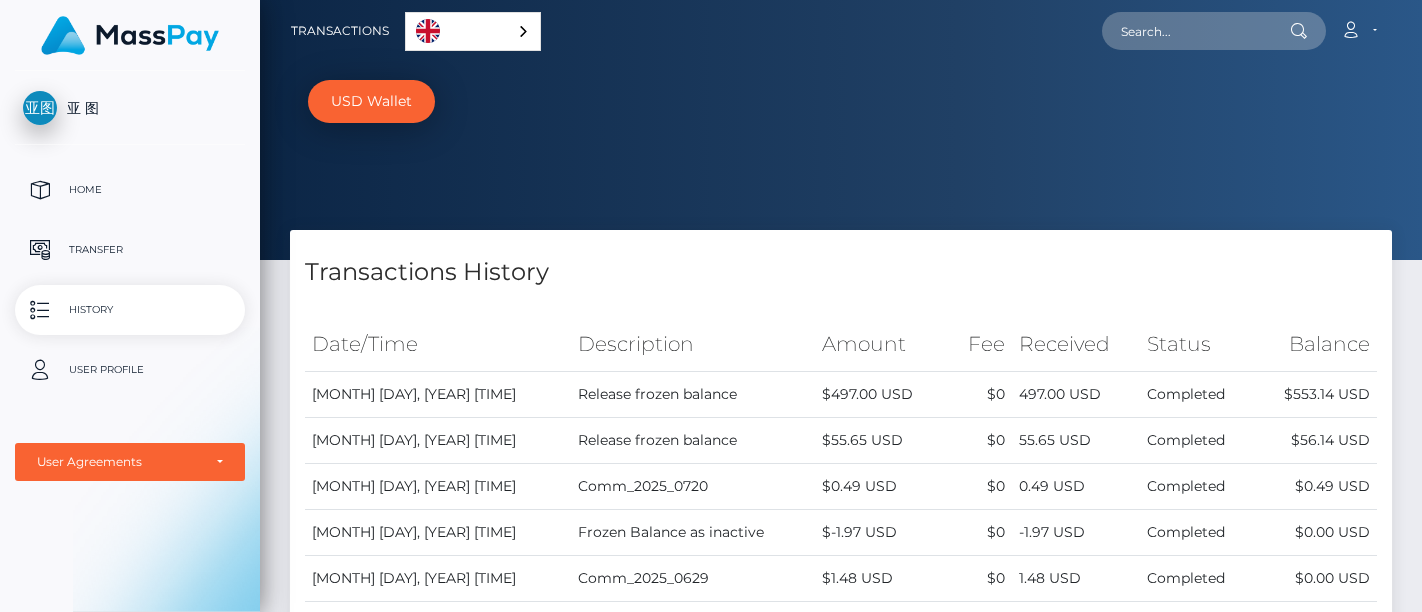 scroll, scrollTop: 0, scrollLeft: 0, axis: both 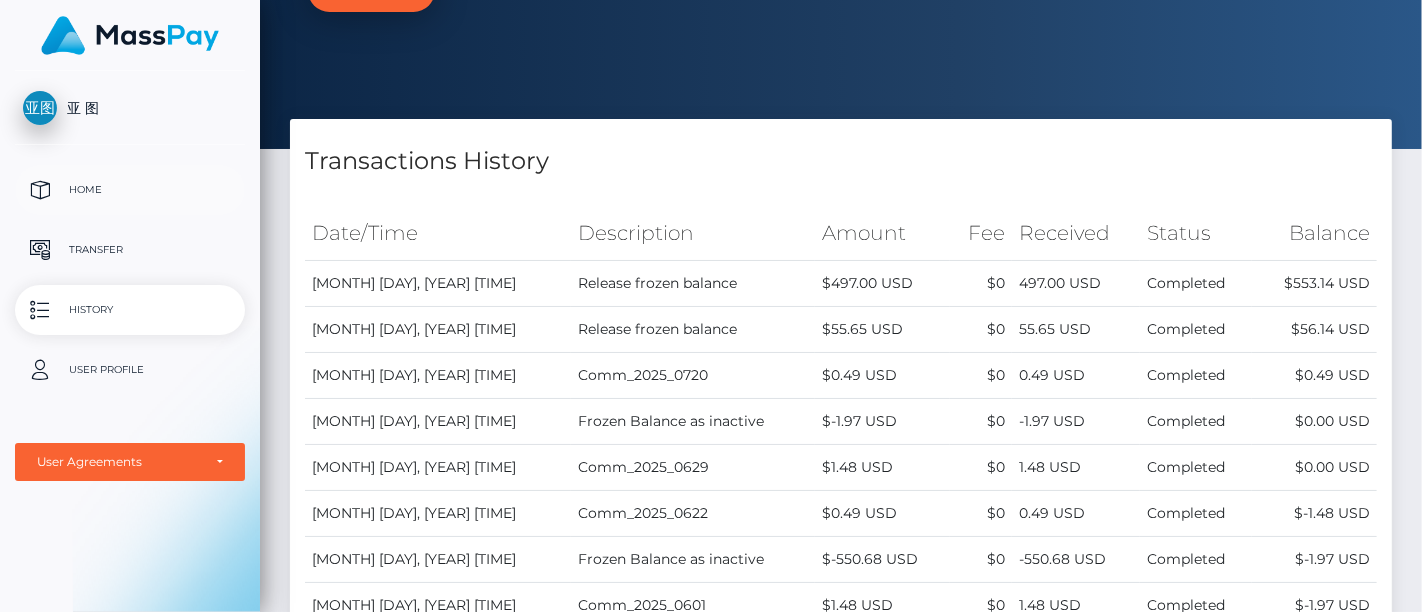 click on "Home" at bounding box center [130, 190] 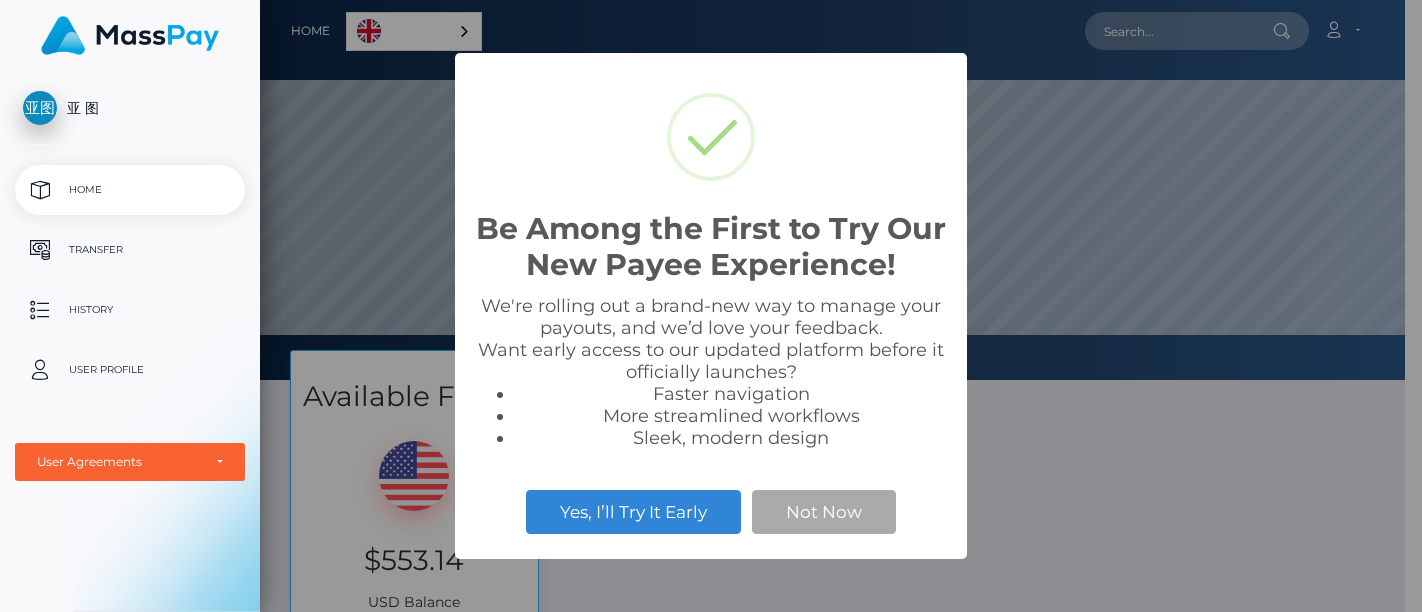 scroll, scrollTop: 0, scrollLeft: 0, axis: both 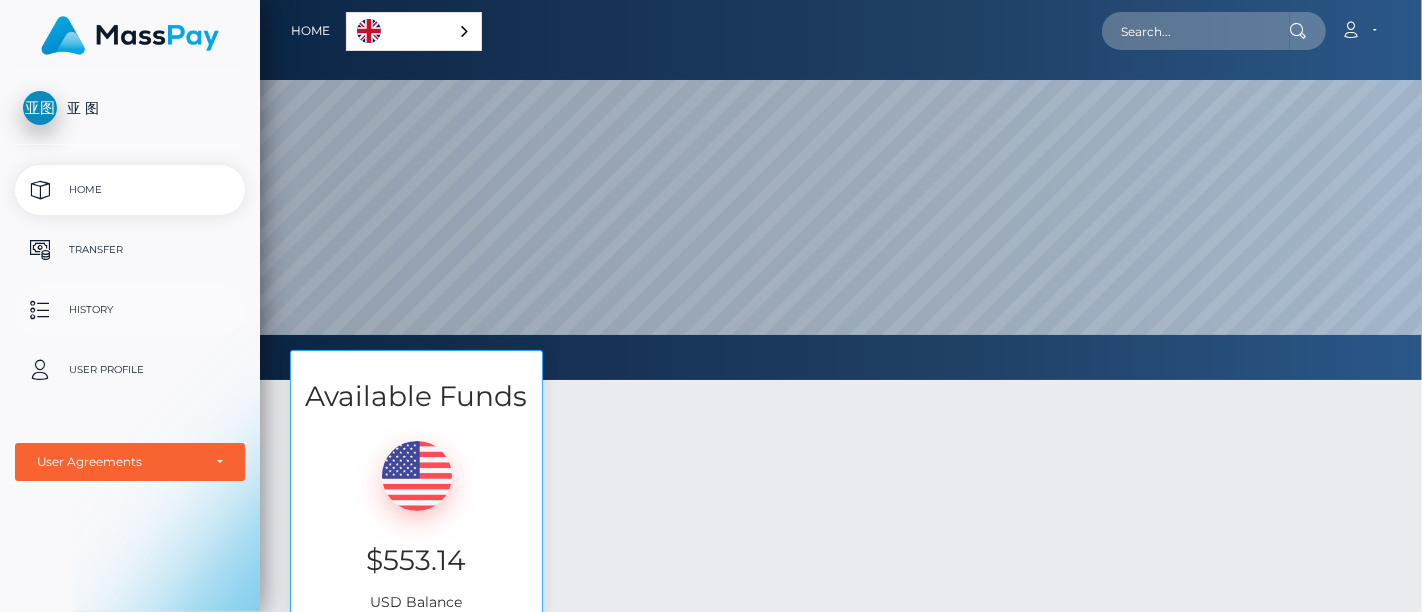 click on "History" at bounding box center (130, 310) 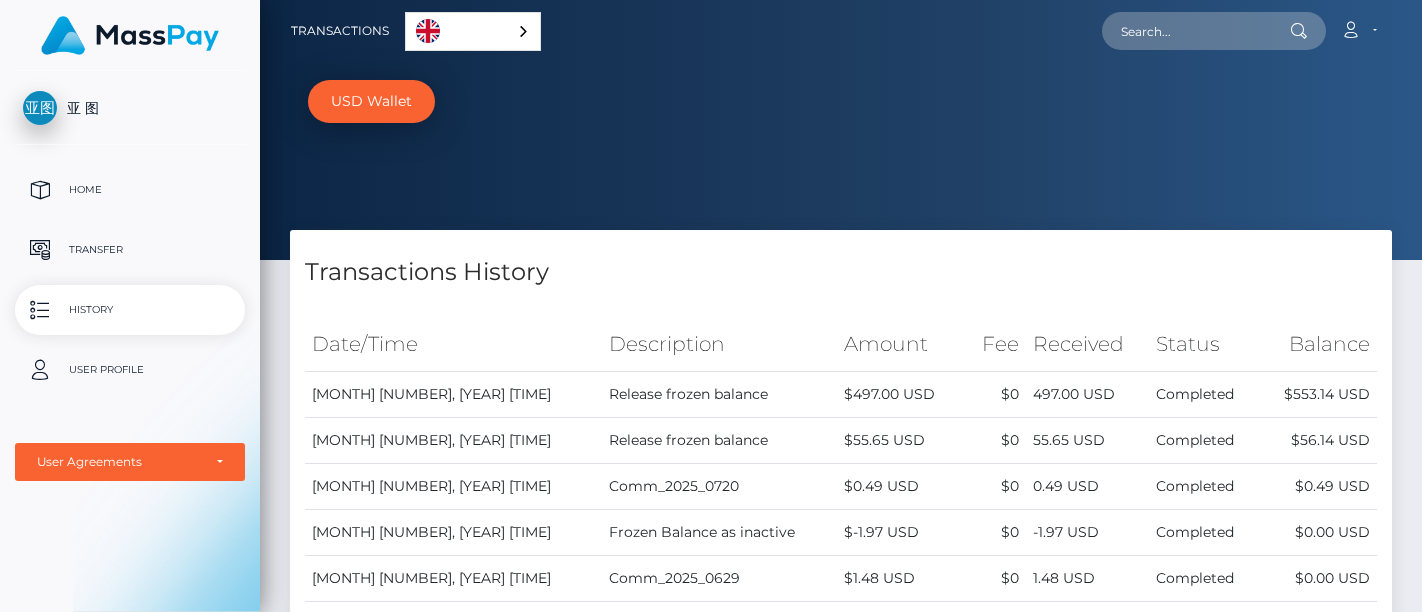 scroll, scrollTop: 0, scrollLeft: 0, axis: both 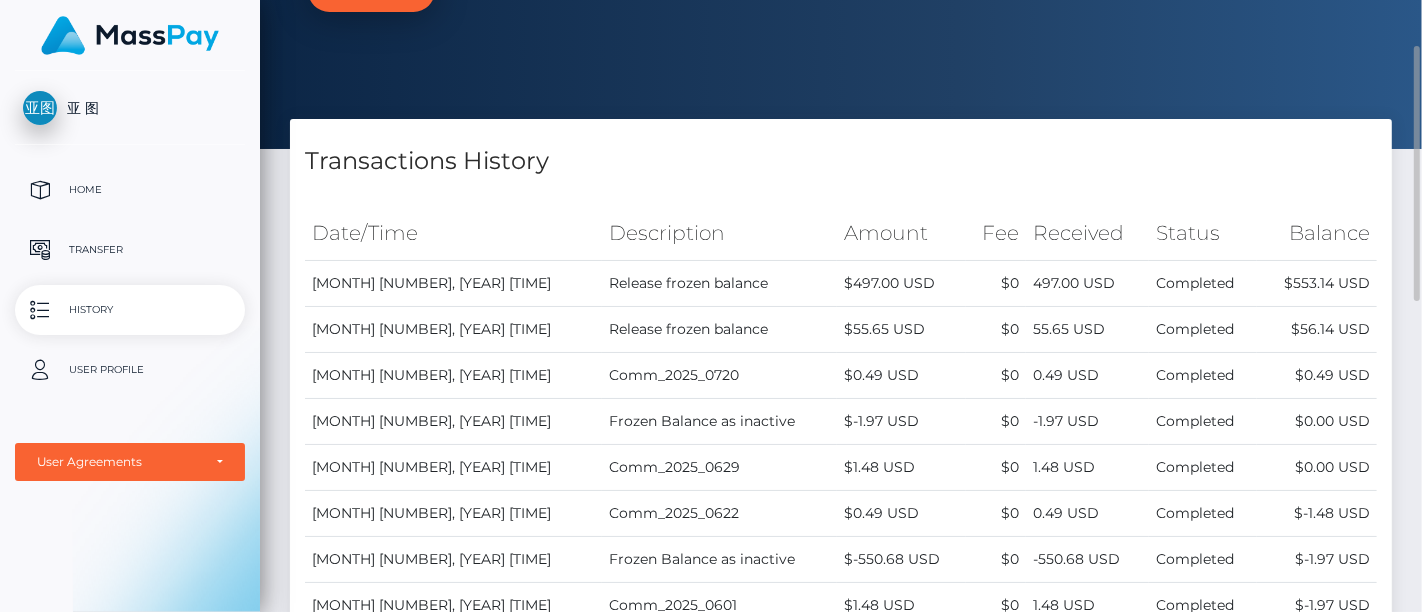 click on "Comm_2025_0622" at bounding box center (719, 514) 